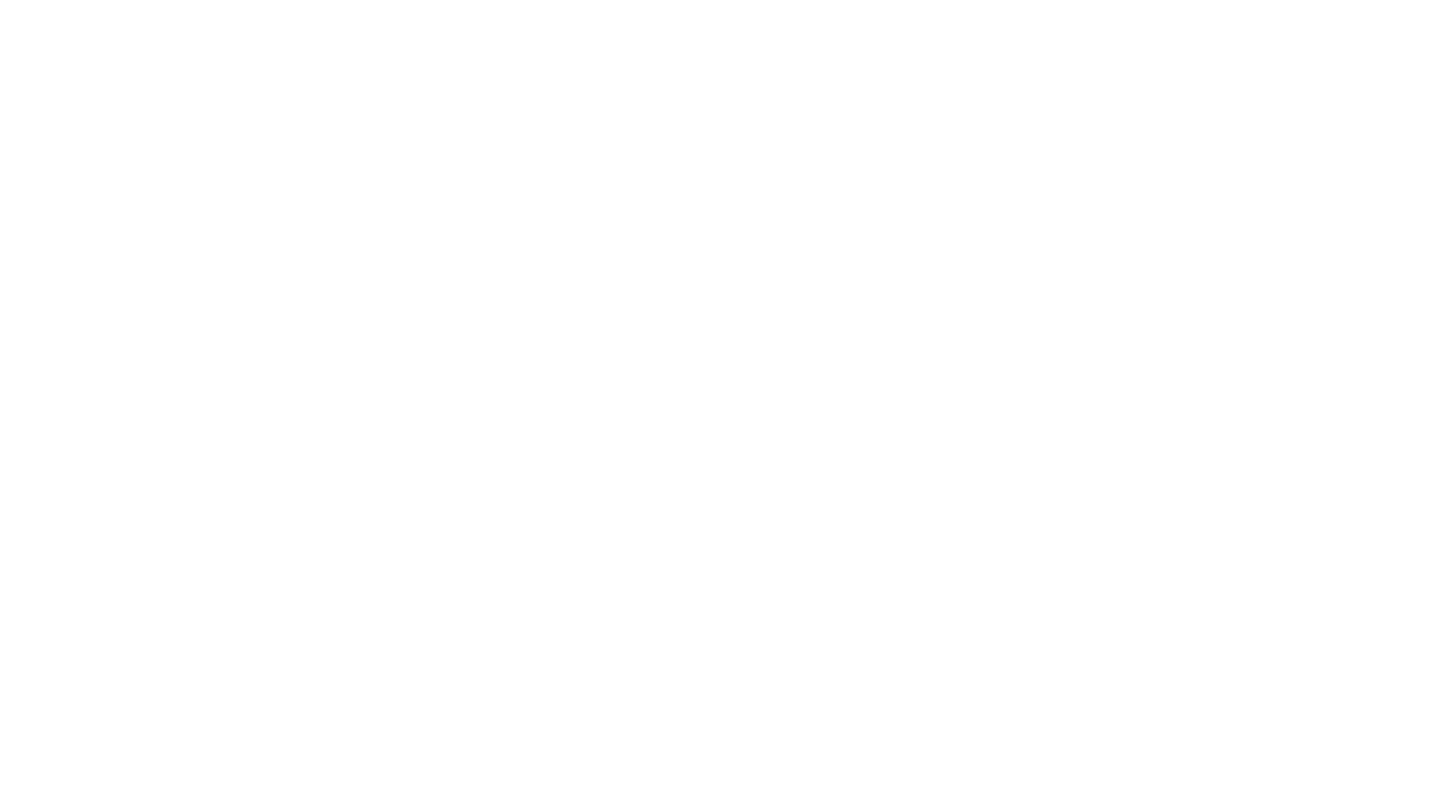 scroll, scrollTop: 0, scrollLeft: 0, axis: both 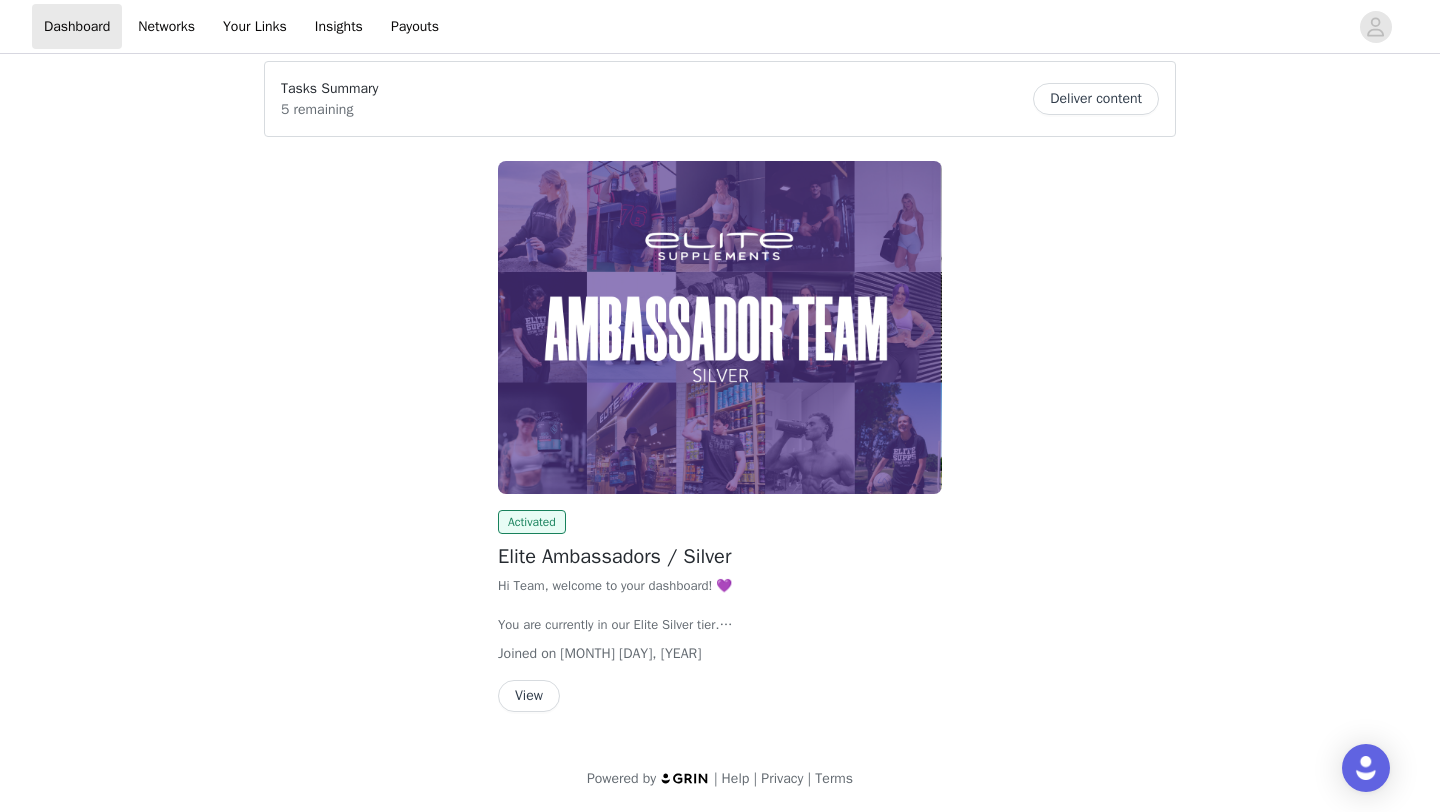 click on "View" at bounding box center (529, 696) 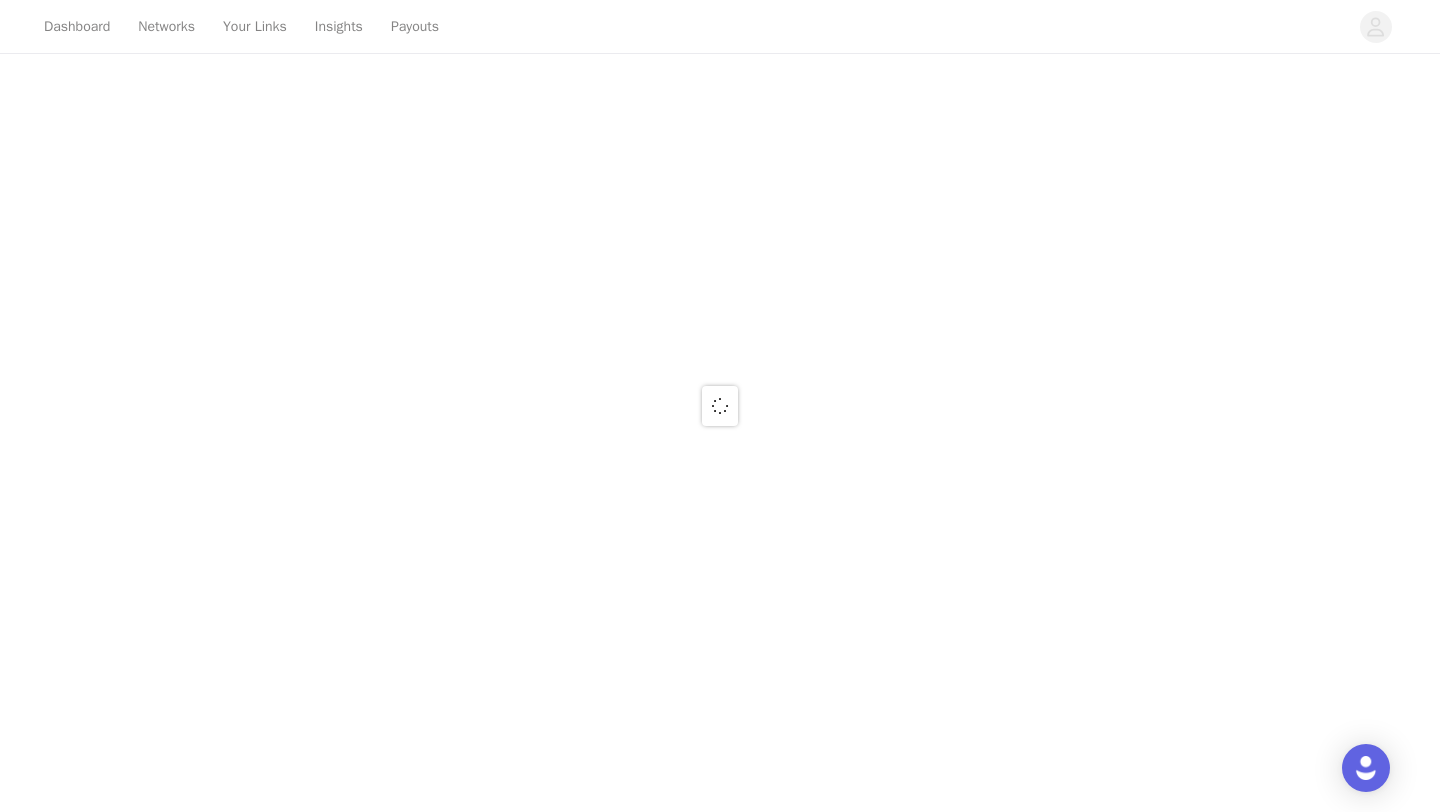 scroll, scrollTop: 0, scrollLeft: 0, axis: both 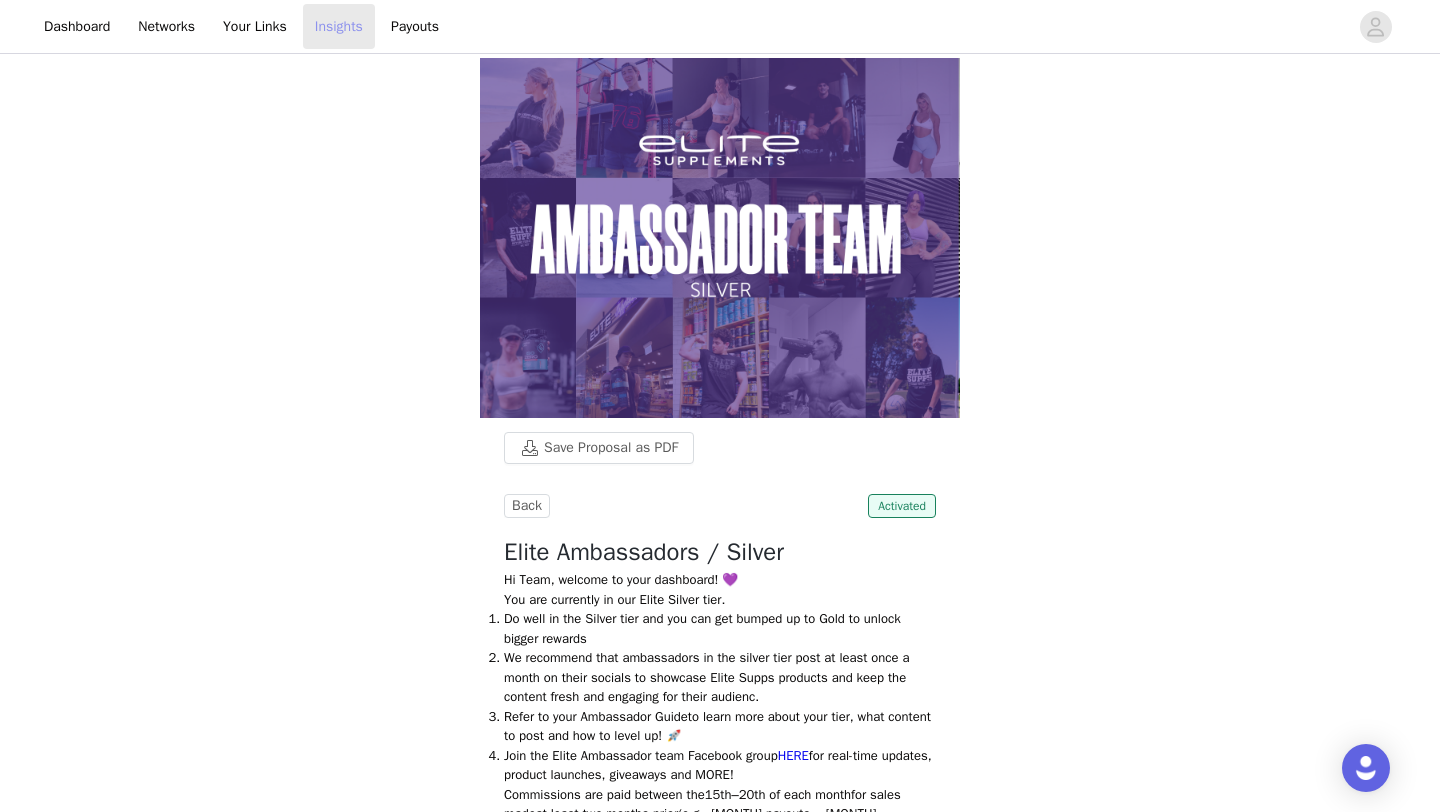 click on "Insights" at bounding box center (339, 26) 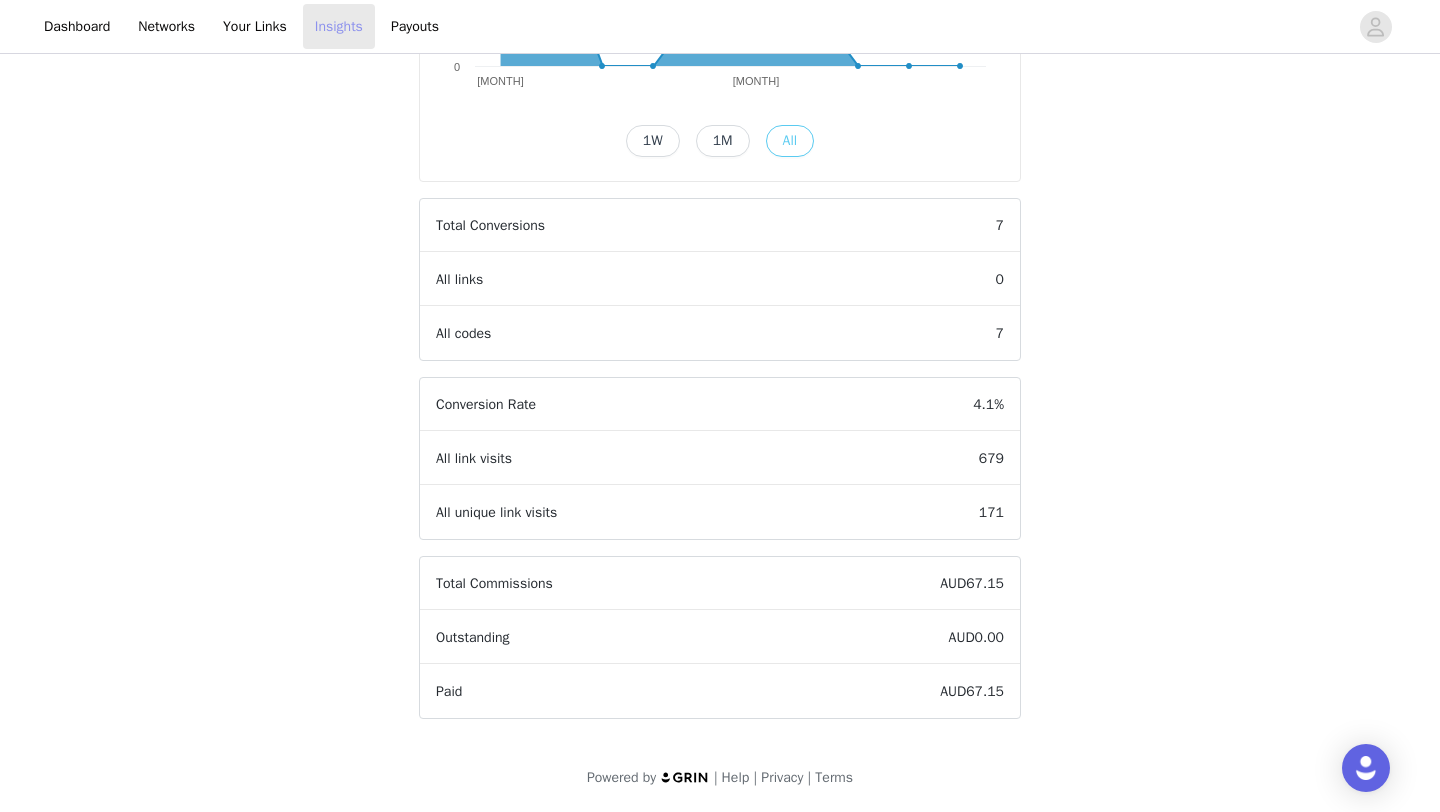 scroll, scrollTop: 0, scrollLeft: 0, axis: both 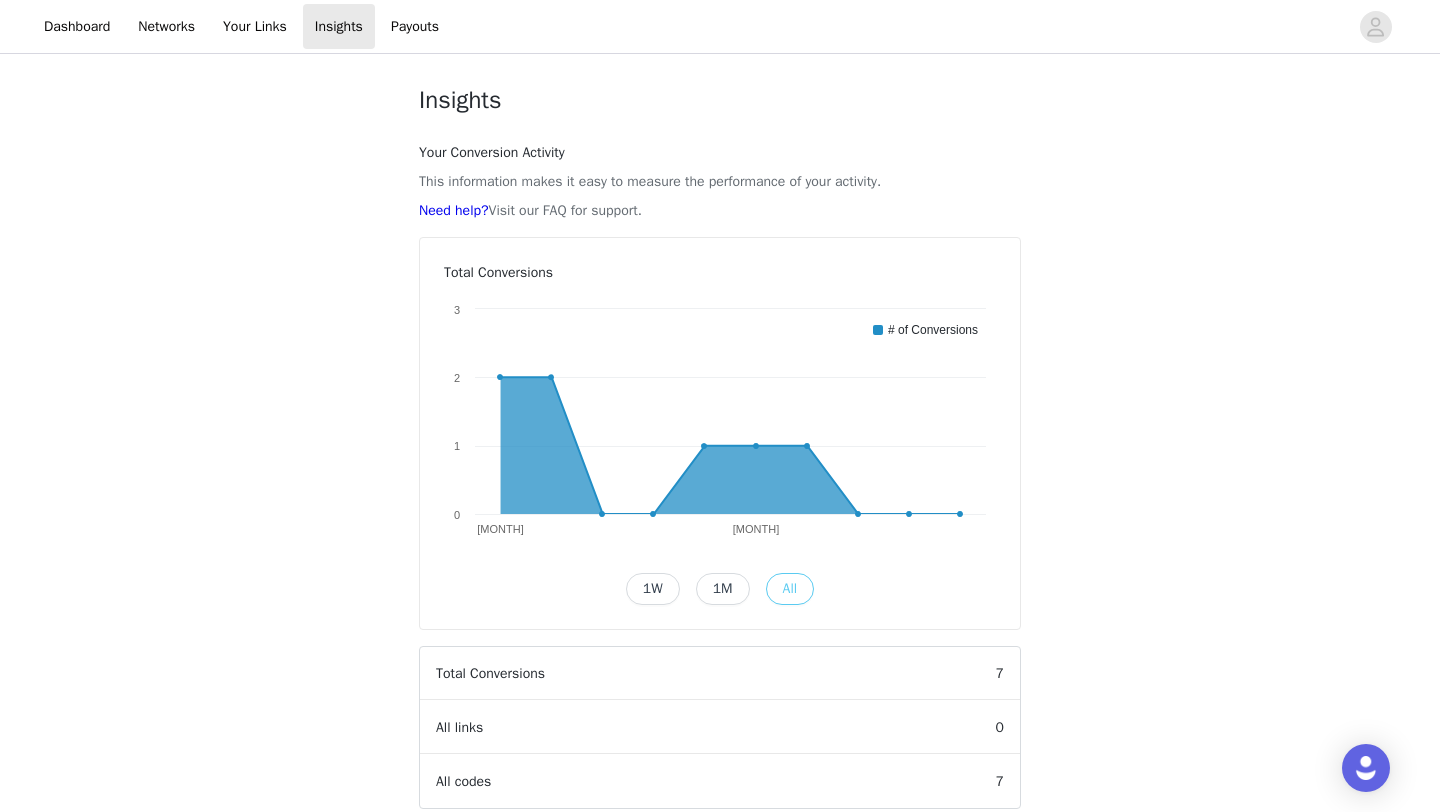 click on "Dashboard Networks Your Links Insights Payouts" at bounding box center [720, 27] 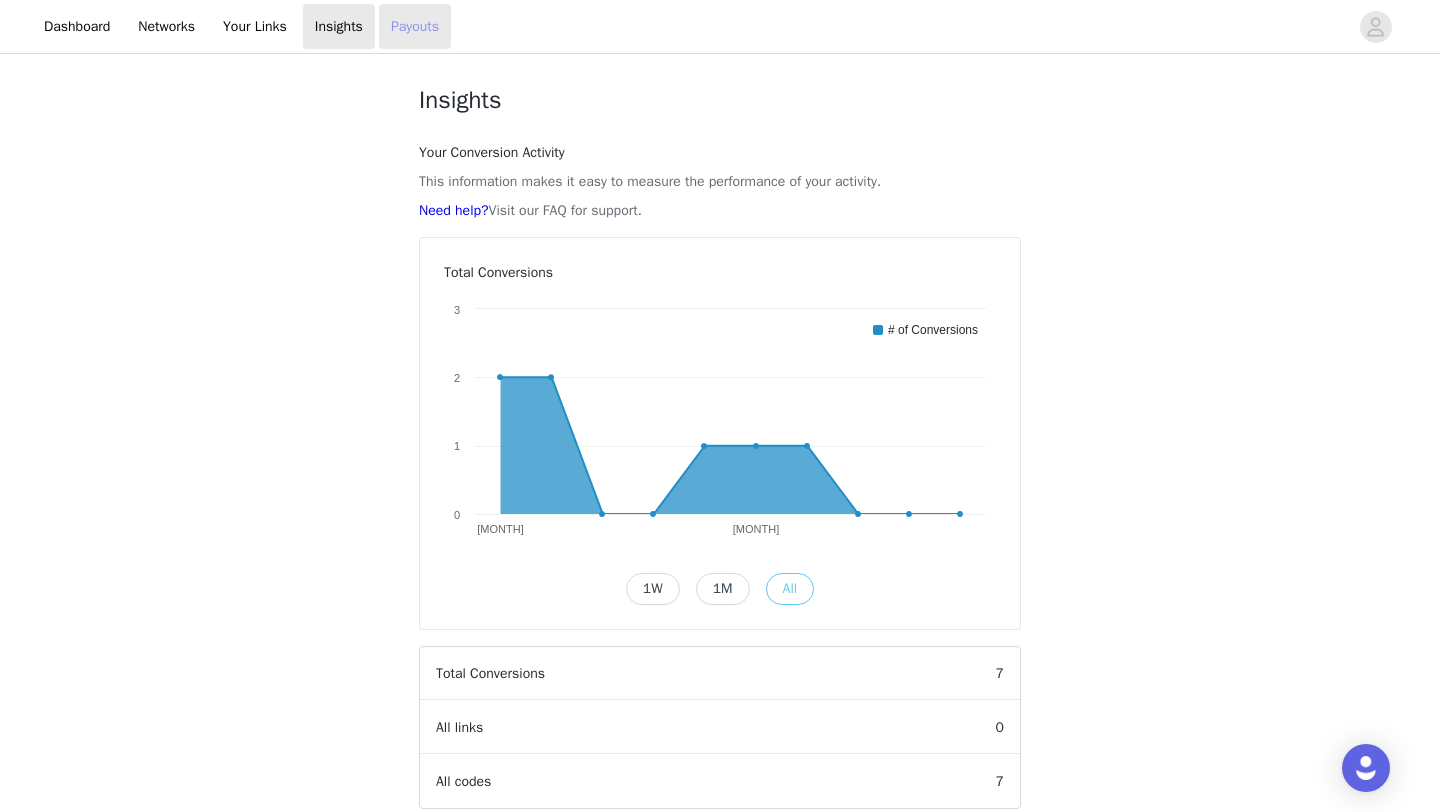 click on "Payouts" at bounding box center (415, 26) 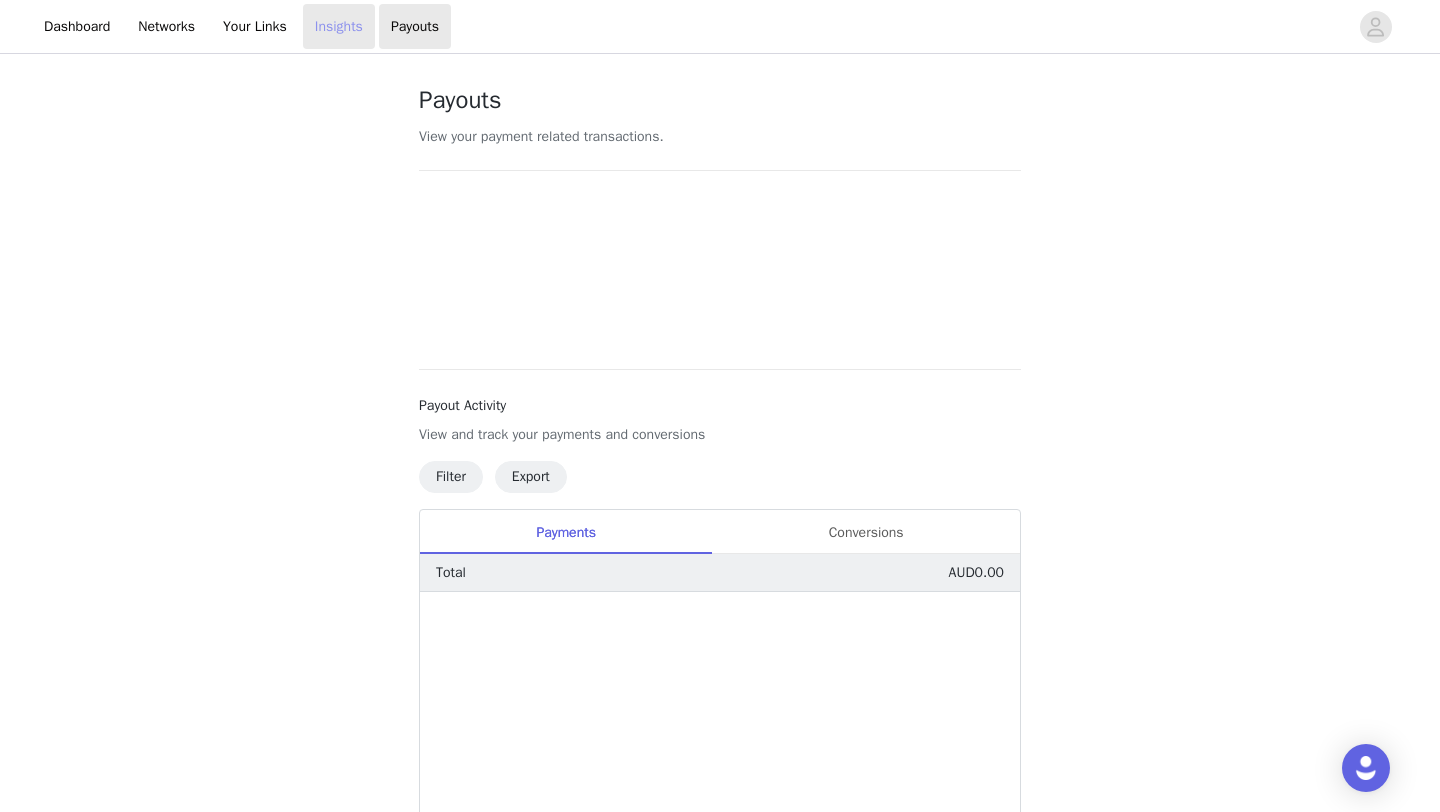 click on "Insights" at bounding box center [339, 26] 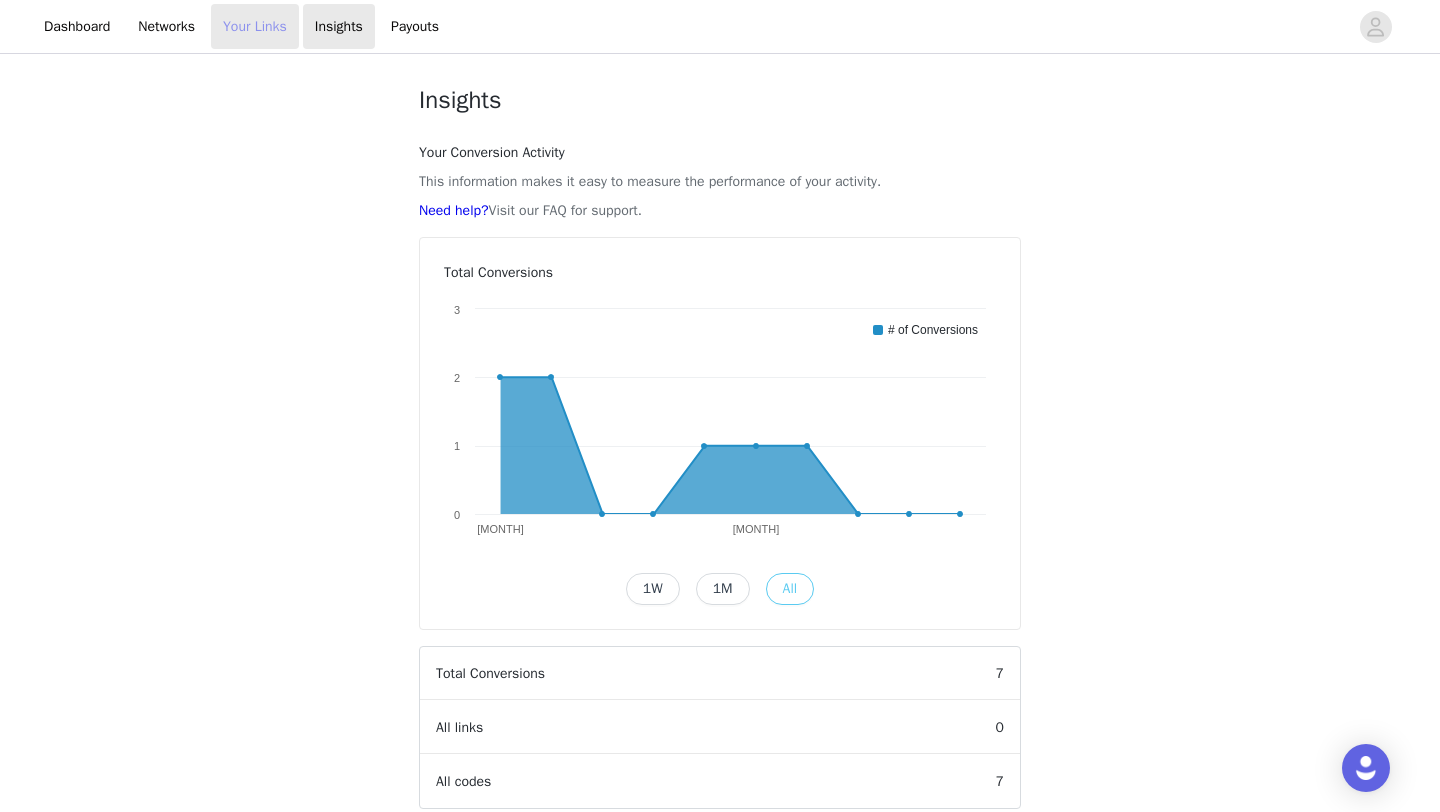 click on "Your Links" at bounding box center (255, 26) 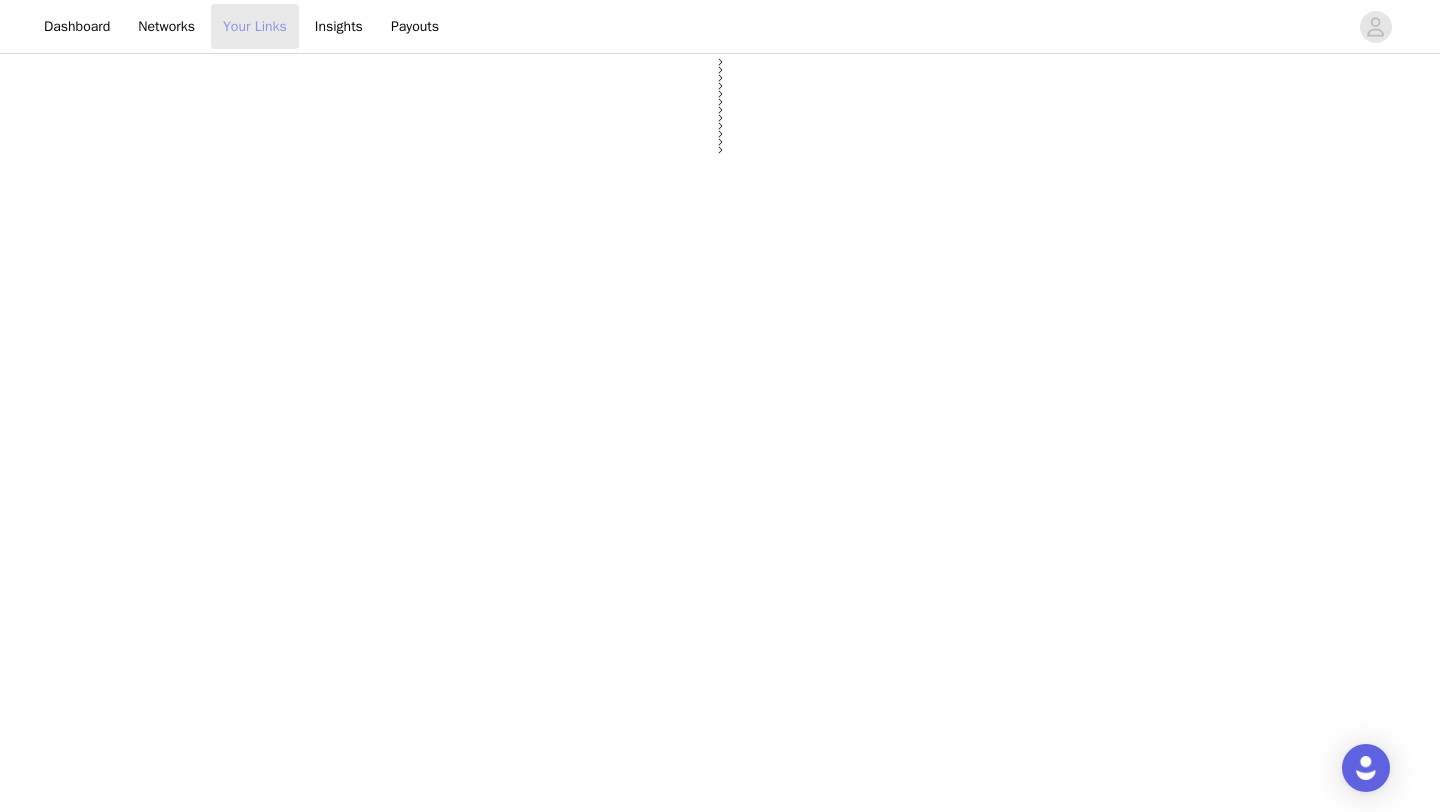 select on "12" 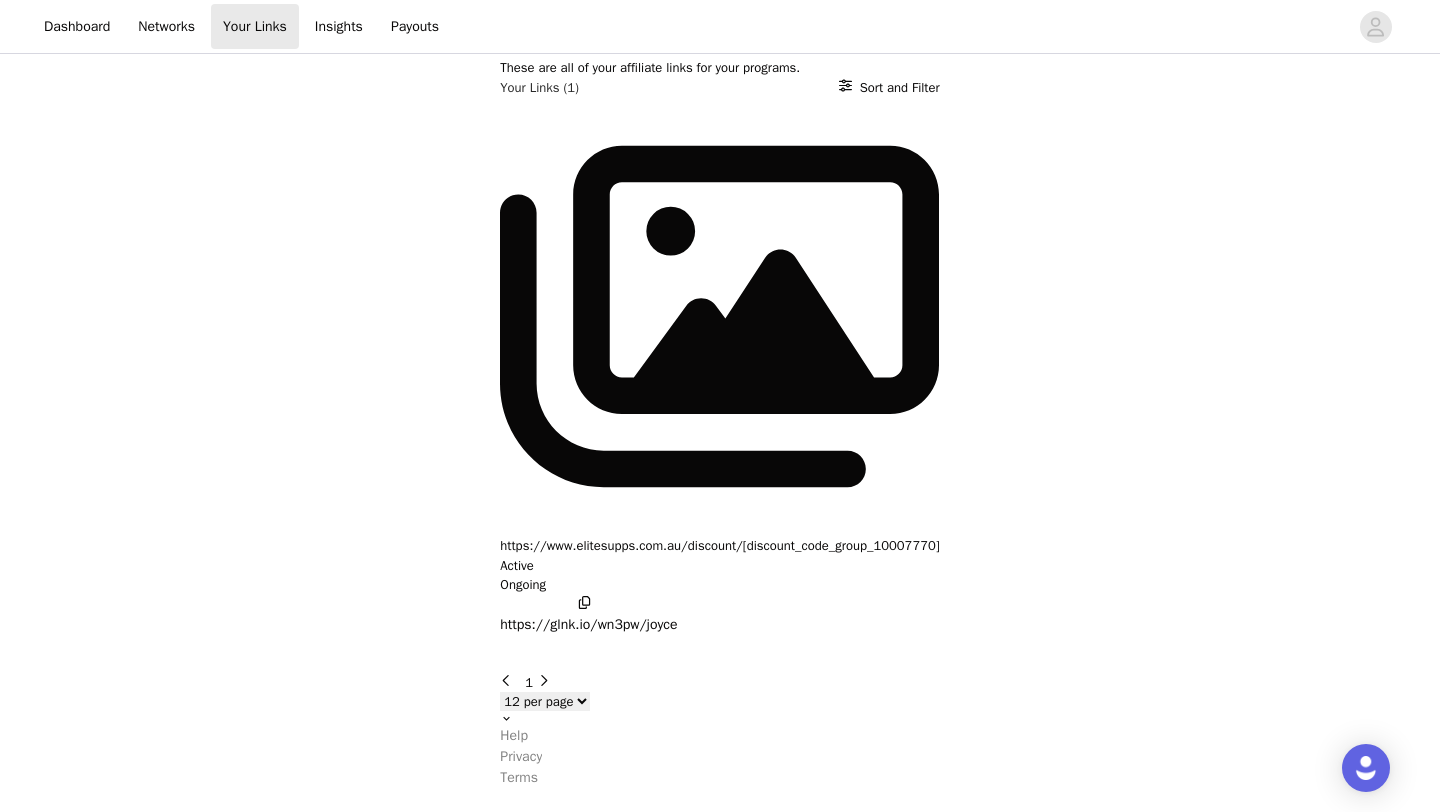 click on "https://www.elitesupps.com.au/discount/[discount_code_group_10007770] Active Ongoing" at bounding box center [719, 346] 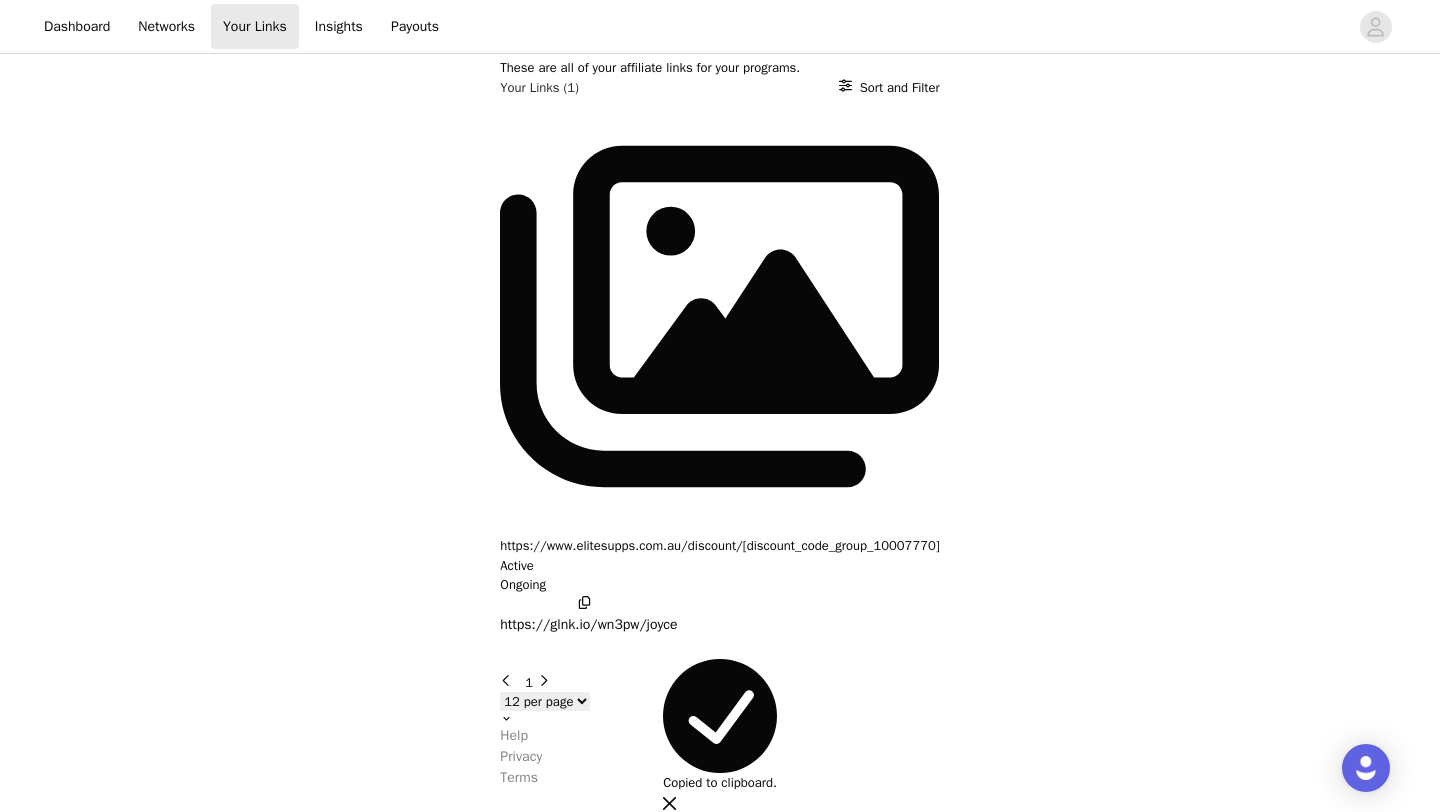 click on "https://www.elitesupps.com.au/discount/[discount_code_group_10007770]" at bounding box center [719, 546] 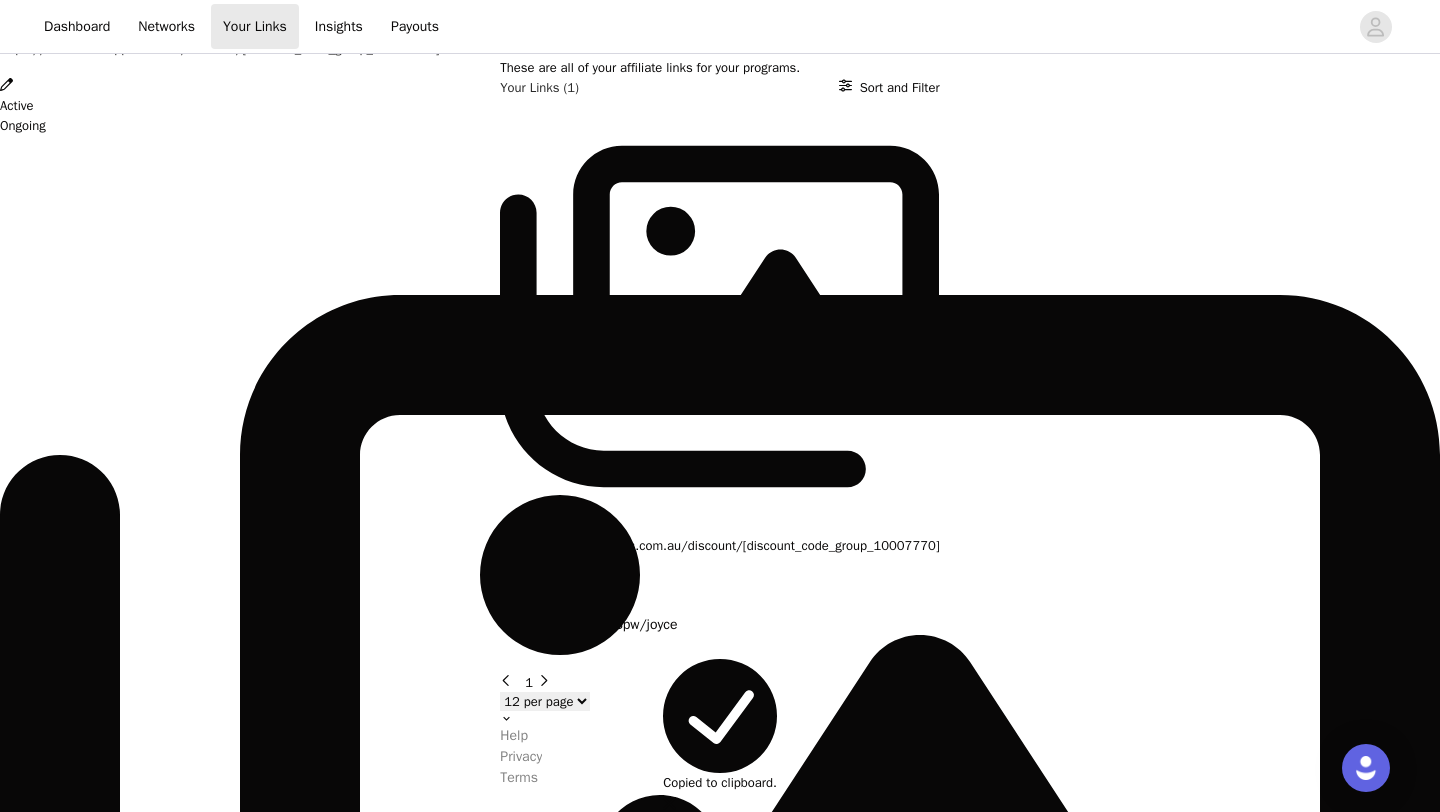 click on "Link Details https://www.elitesupps.com.au/discount/[discount_code_group_10007770] Active Ongoing https://glnk.io/wn3pw/joyce Copy affiliate link Destination URL: https://www.elitesupps.com.au/discount/[discount_code_group_10007770] Programs: Elite Ambassadors / Silver Payout Details: Percentage of Sale 8% Start Date: [MONTH] [DAY], [YEAR] End Date: Ongoing" at bounding box center (720, 788) 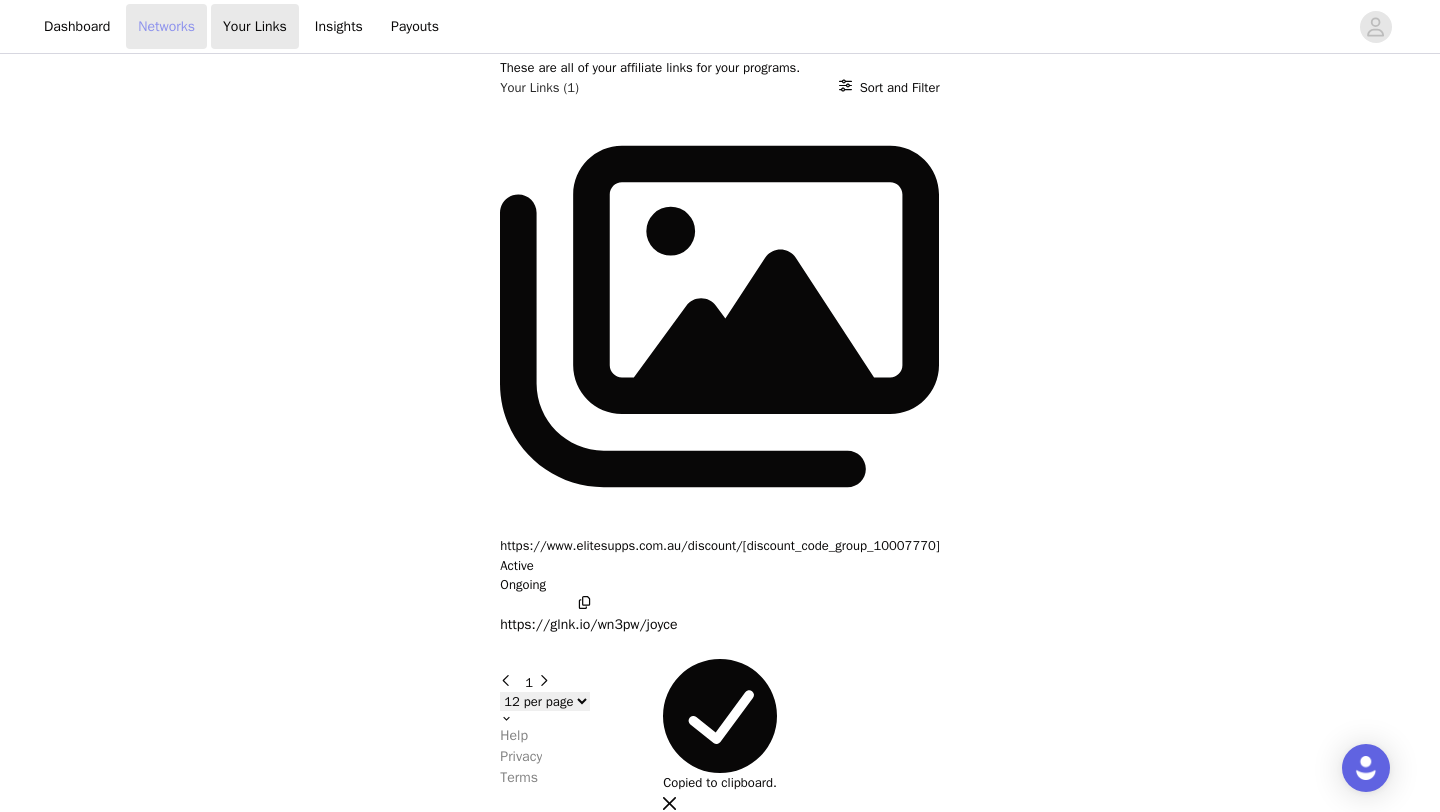 click on "Networks" at bounding box center (166, 26) 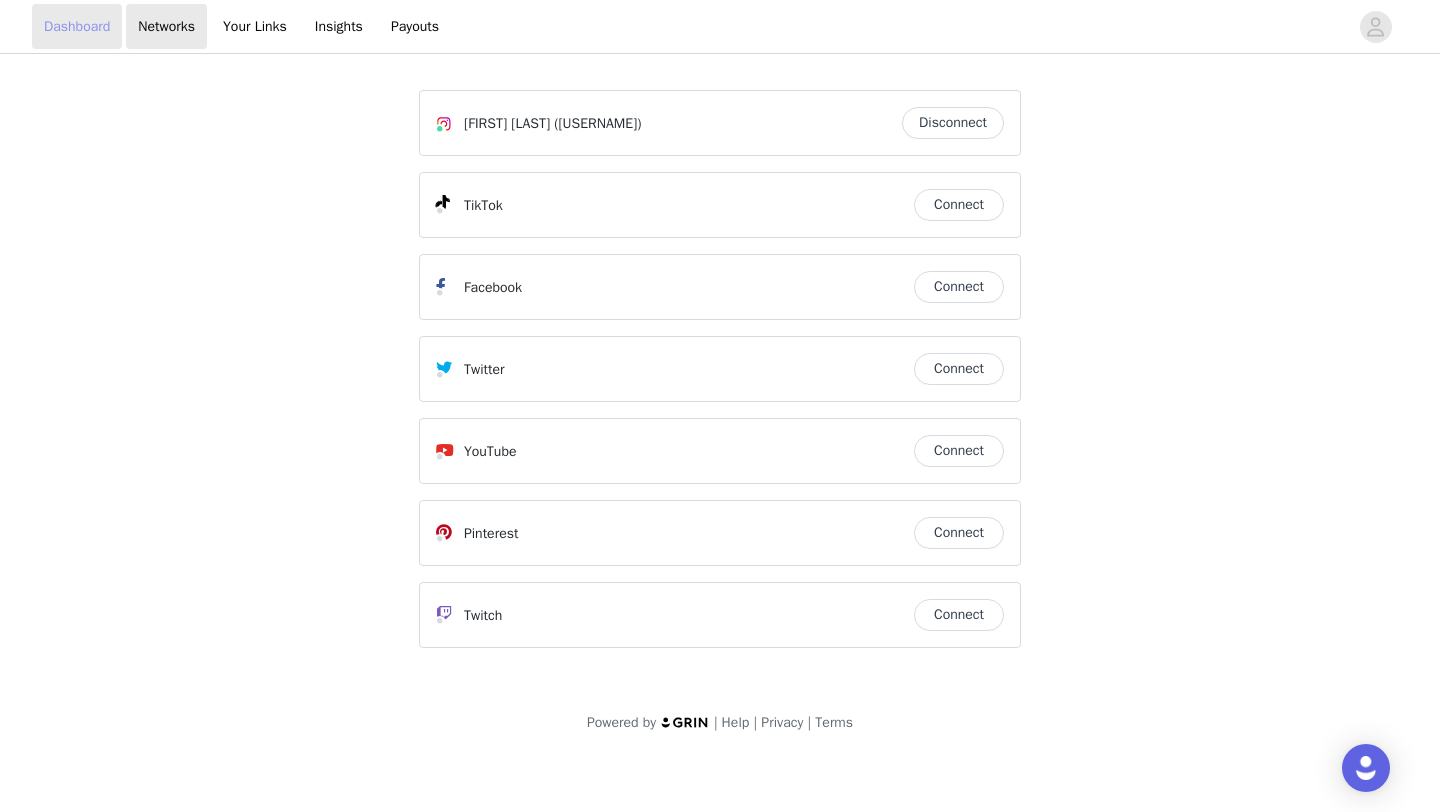 click on "Dashboard" at bounding box center (77, 26) 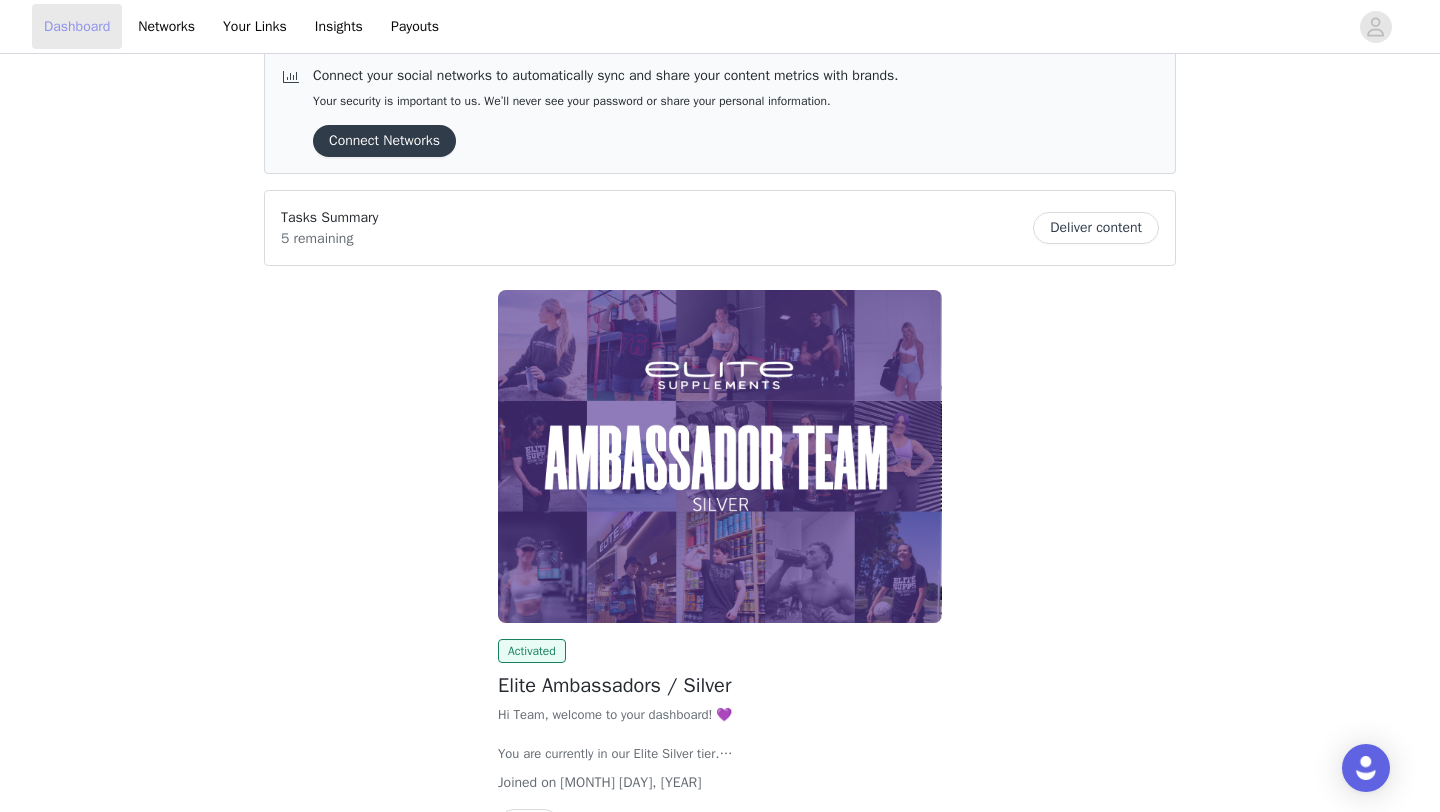 scroll, scrollTop: 155, scrollLeft: 0, axis: vertical 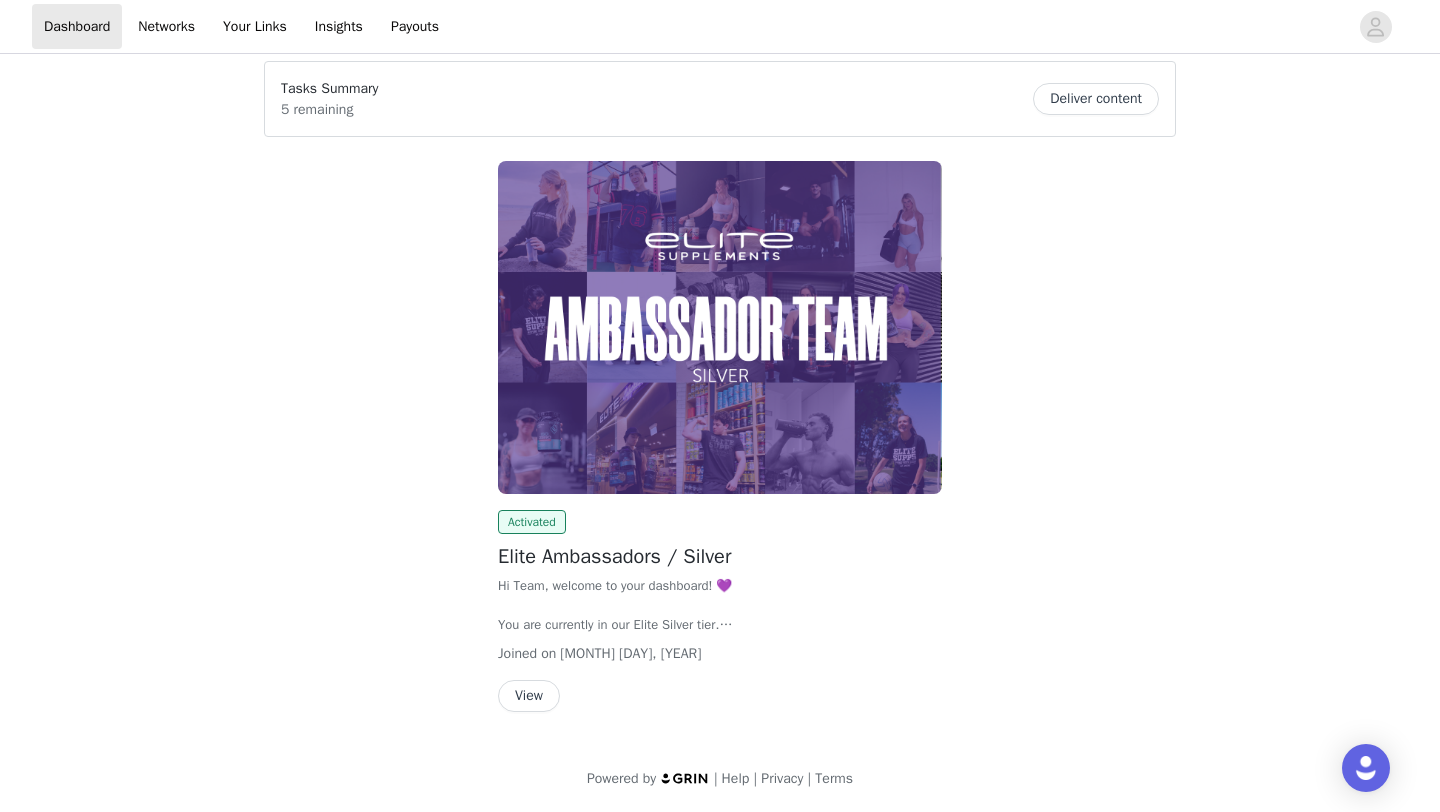 click on "View" at bounding box center (529, 696) 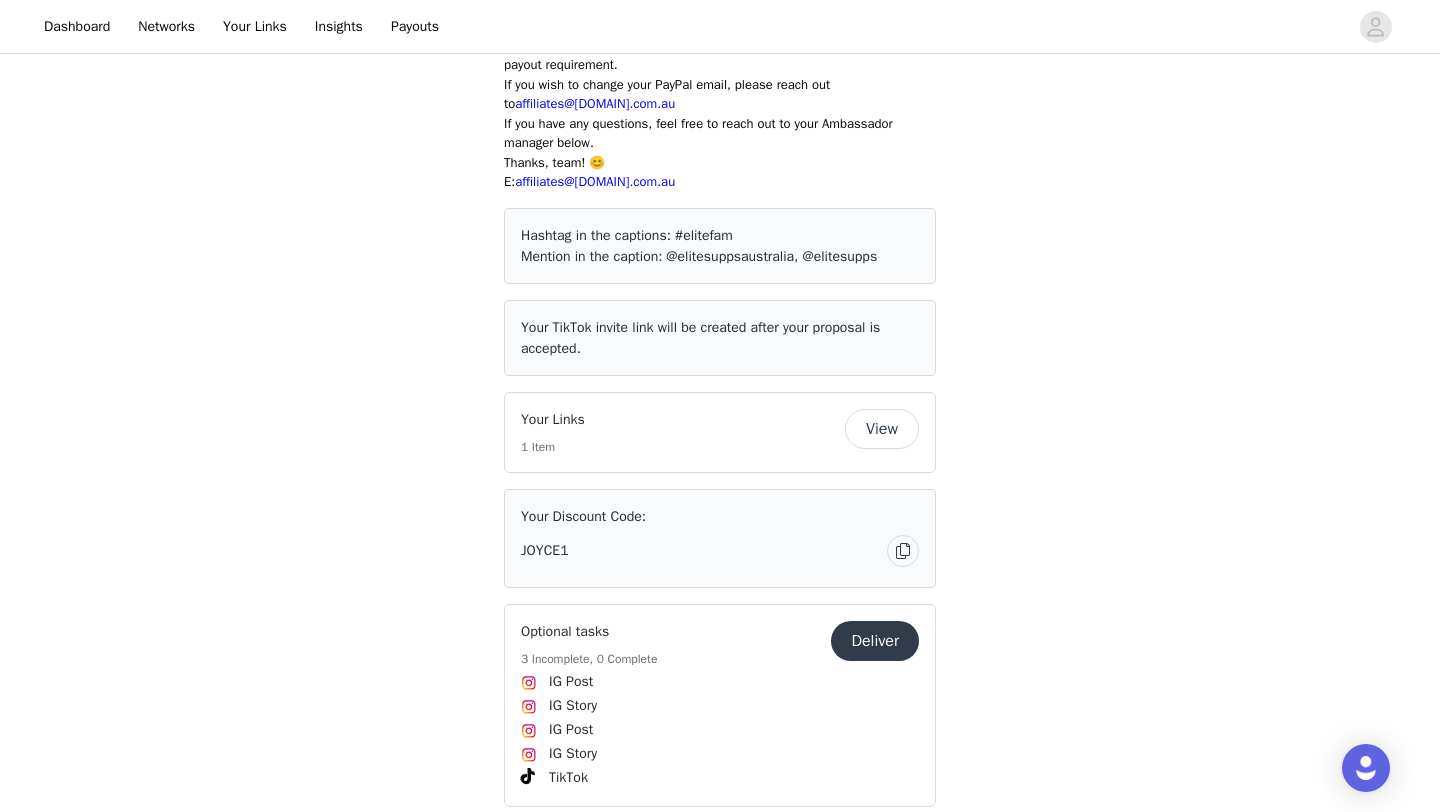 scroll, scrollTop: 900, scrollLeft: 0, axis: vertical 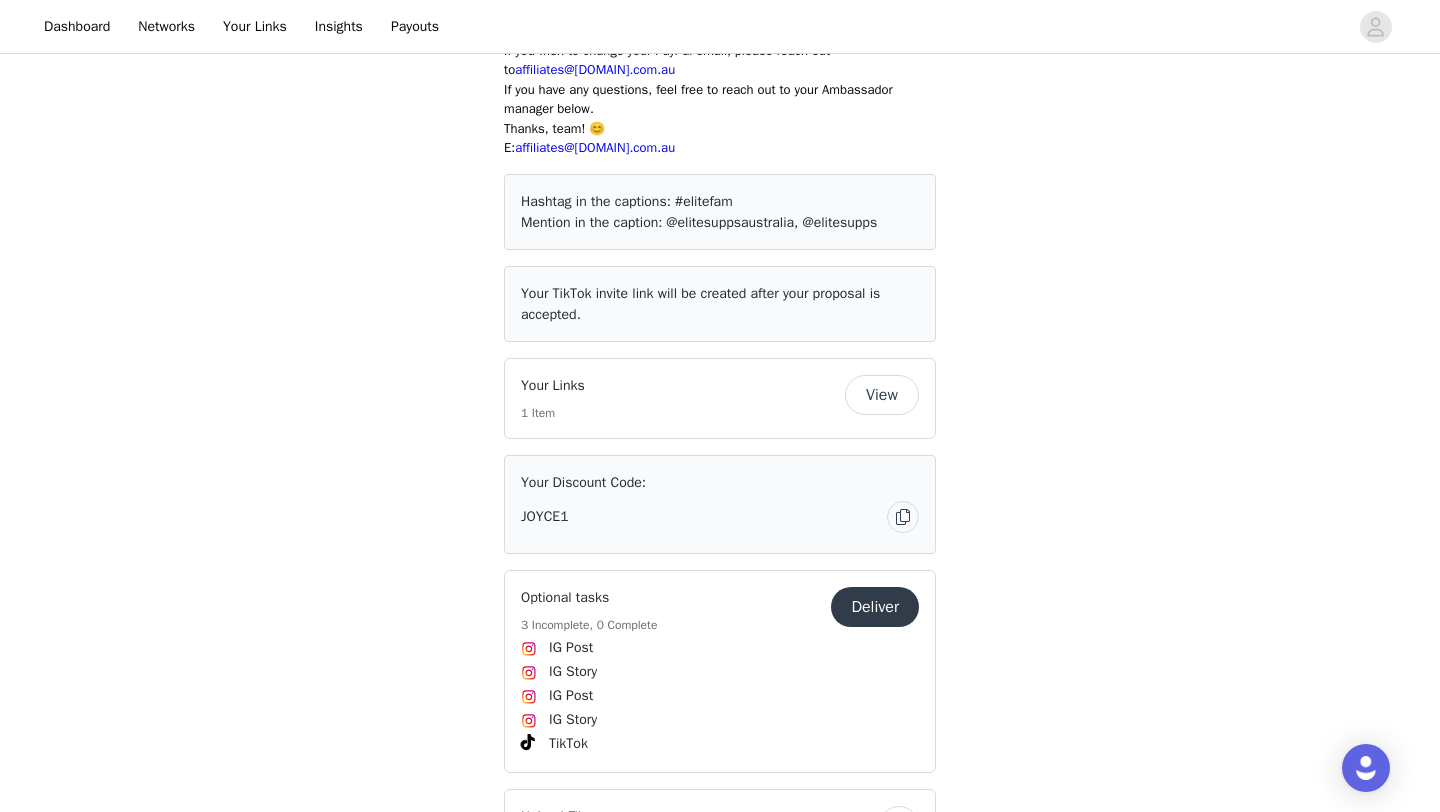 click on "View" at bounding box center [882, 395] 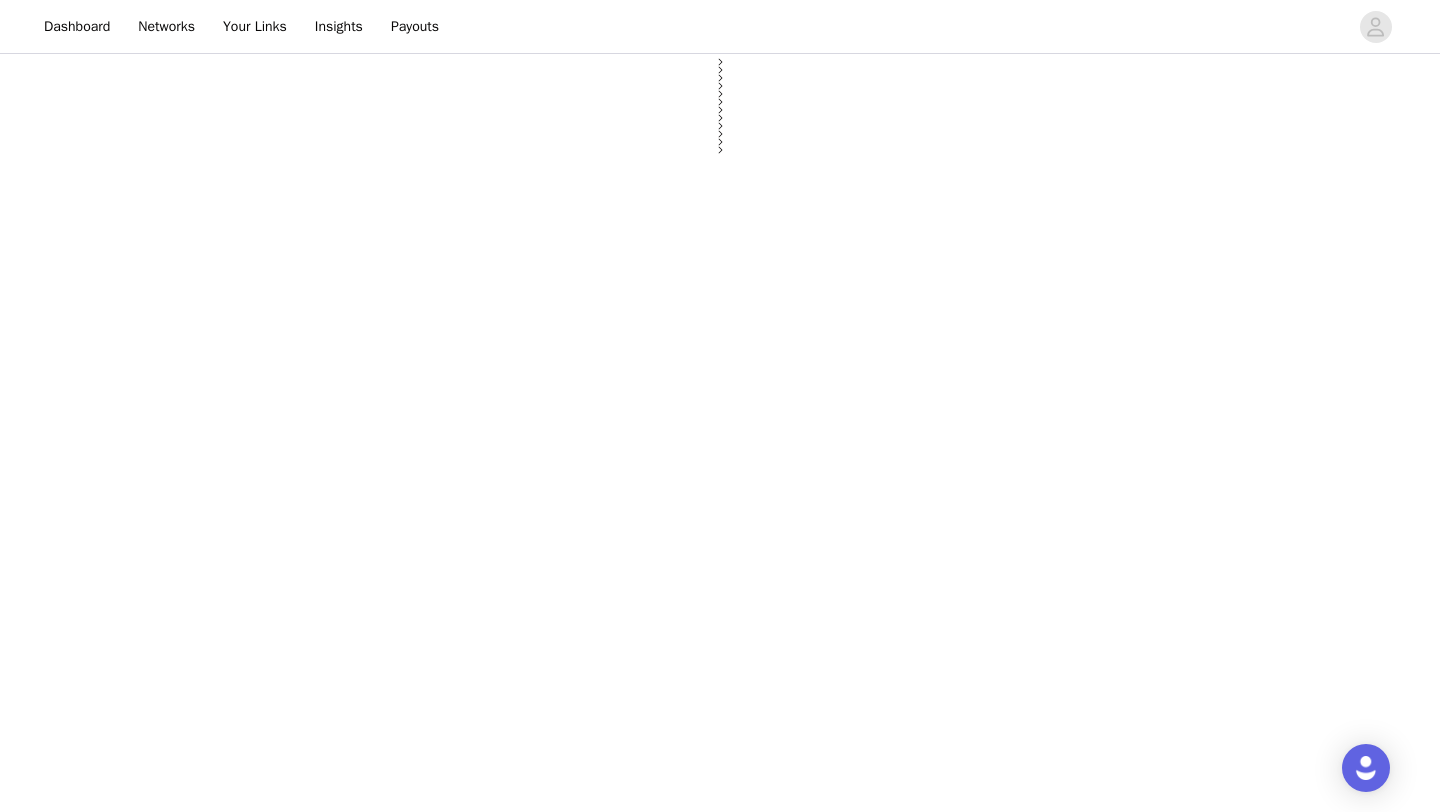 scroll, scrollTop: 0, scrollLeft: 0, axis: both 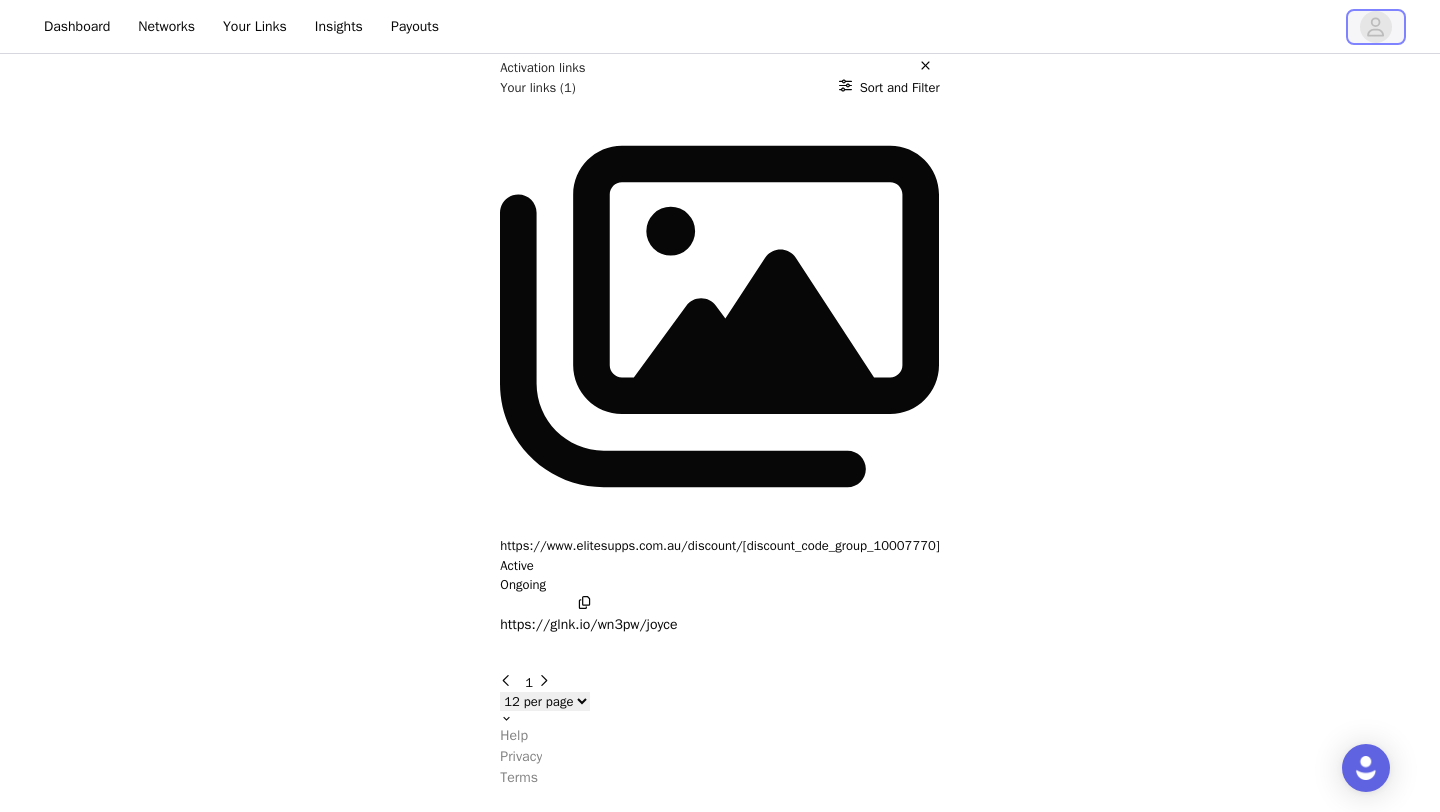 click 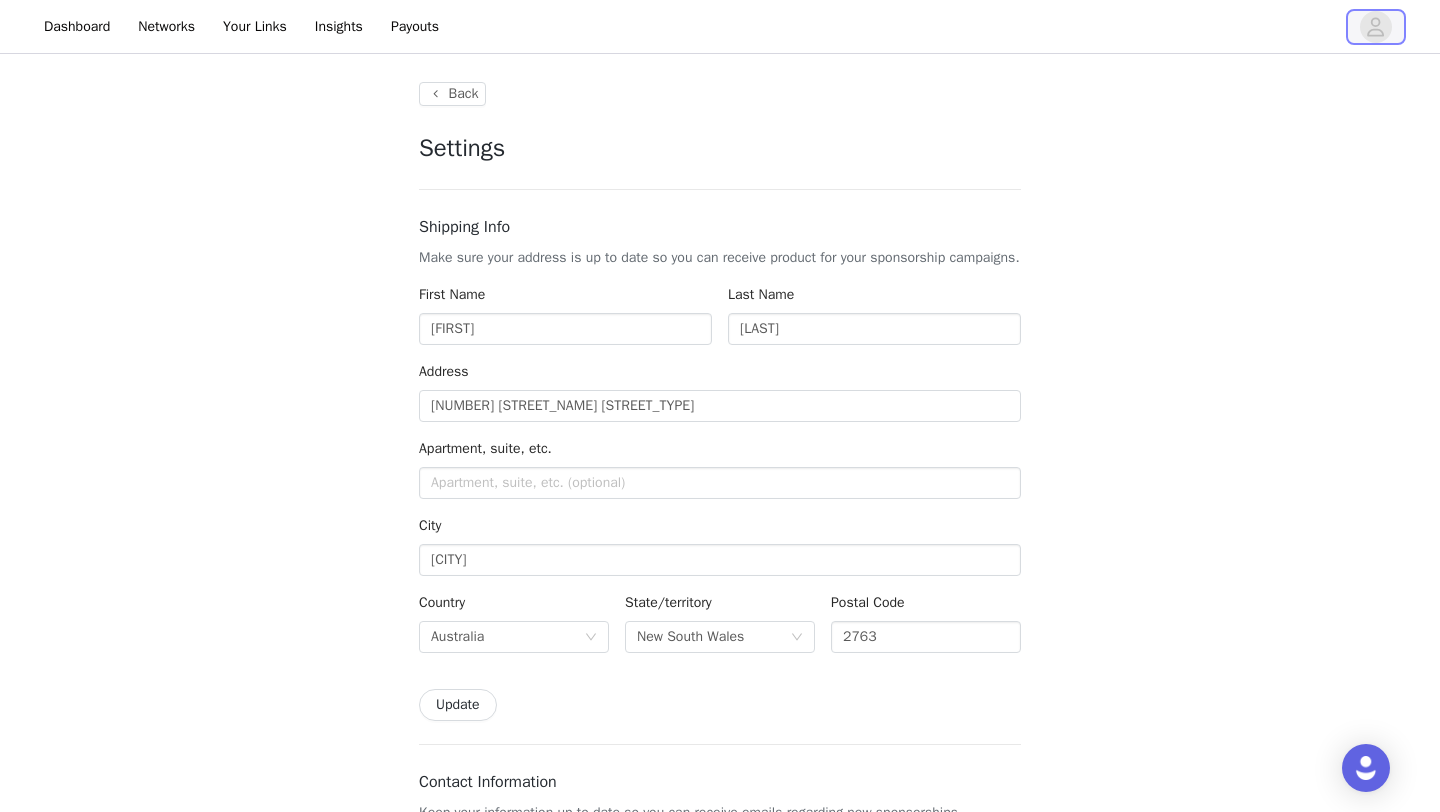 type on "+61 (Australia)" 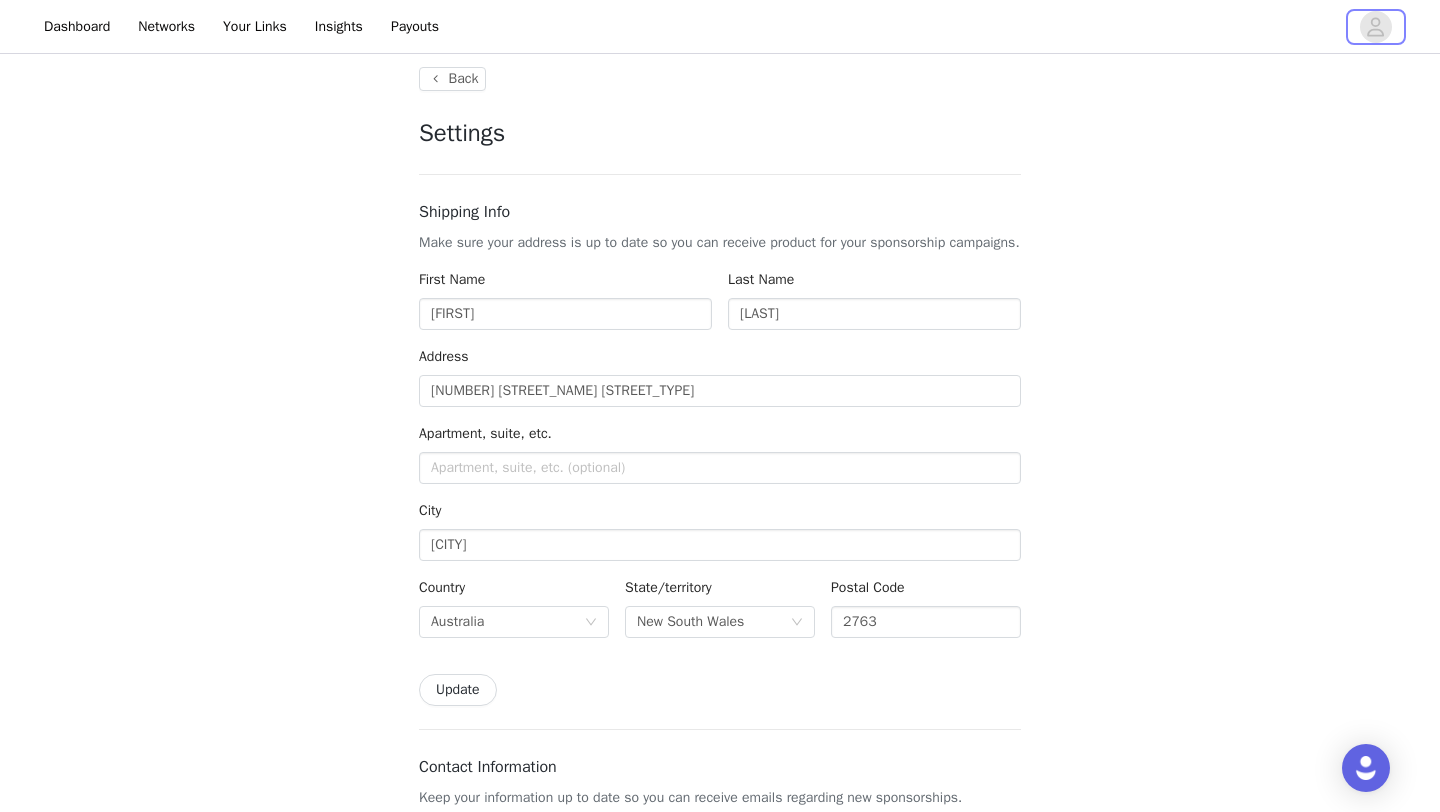 scroll, scrollTop: 0, scrollLeft: 0, axis: both 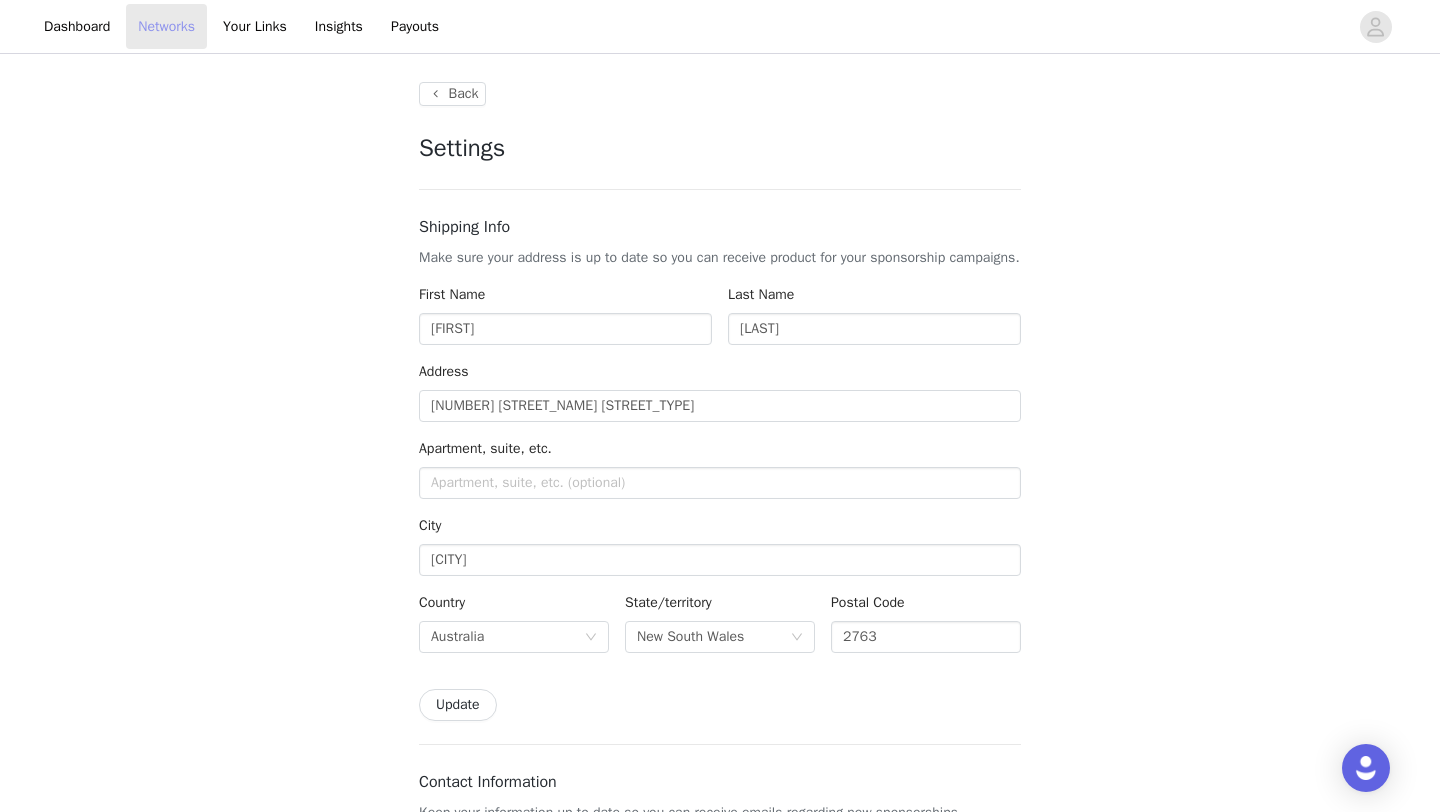 click on "Networks" at bounding box center [166, 26] 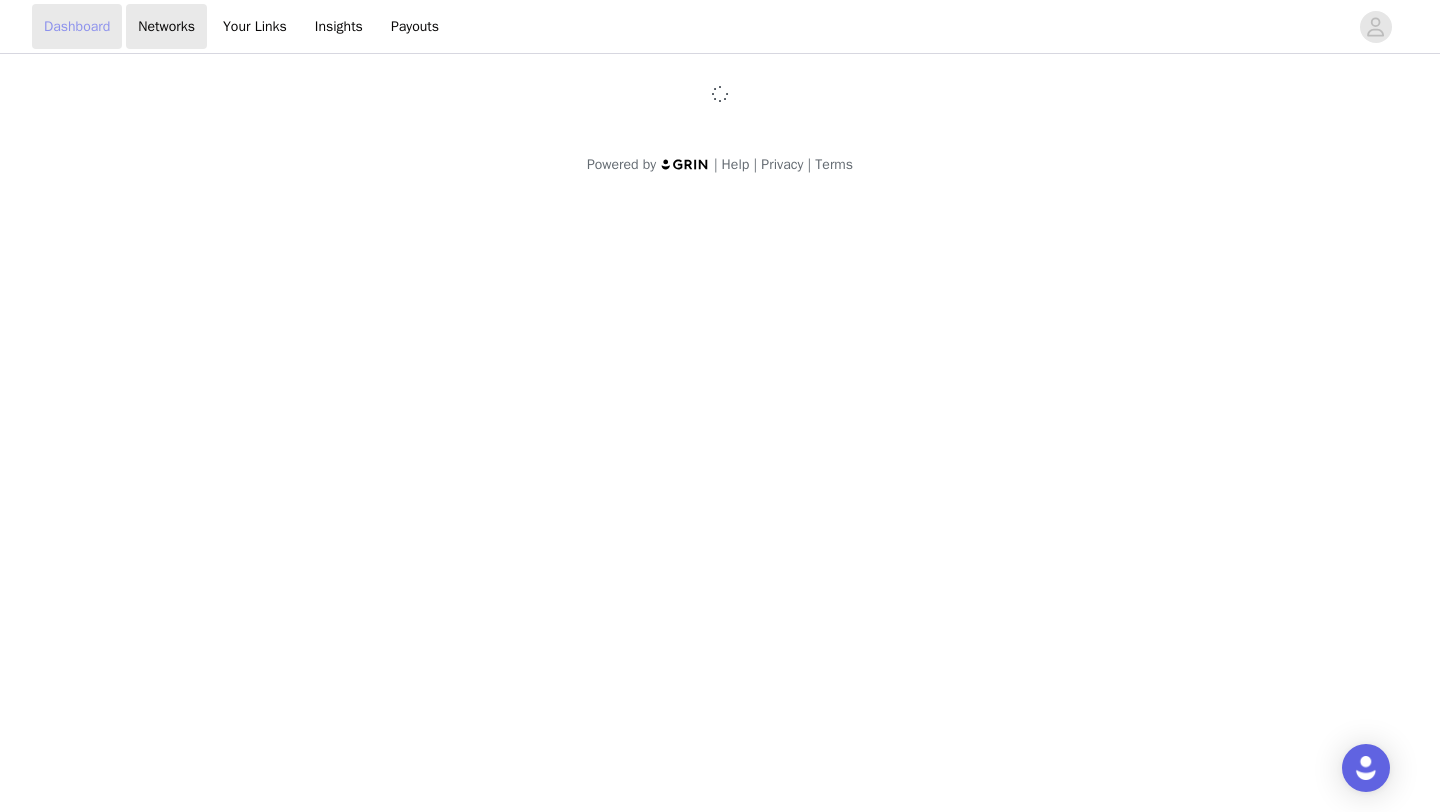 click on "Dashboard" at bounding box center (77, 26) 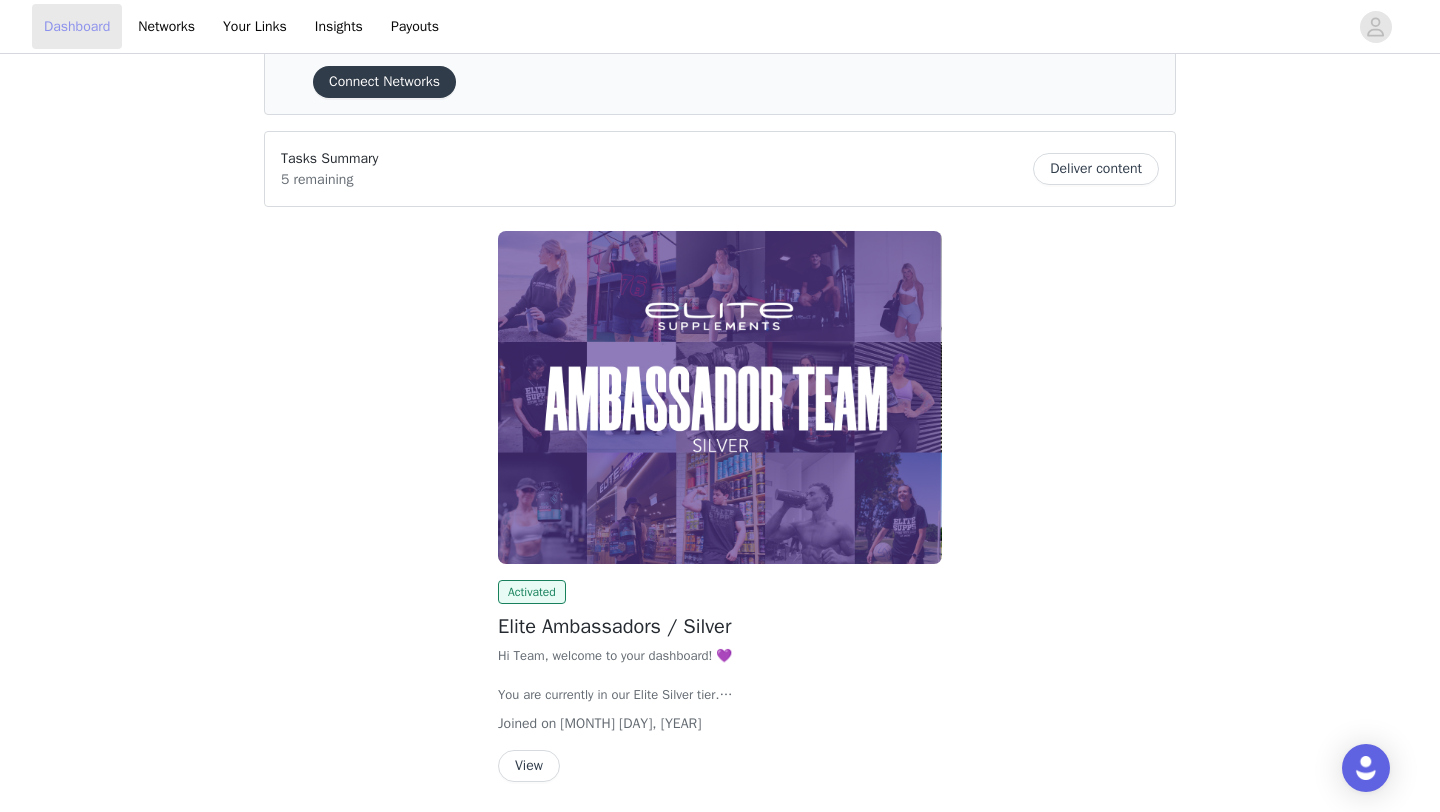 scroll, scrollTop: 0, scrollLeft: 0, axis: both 